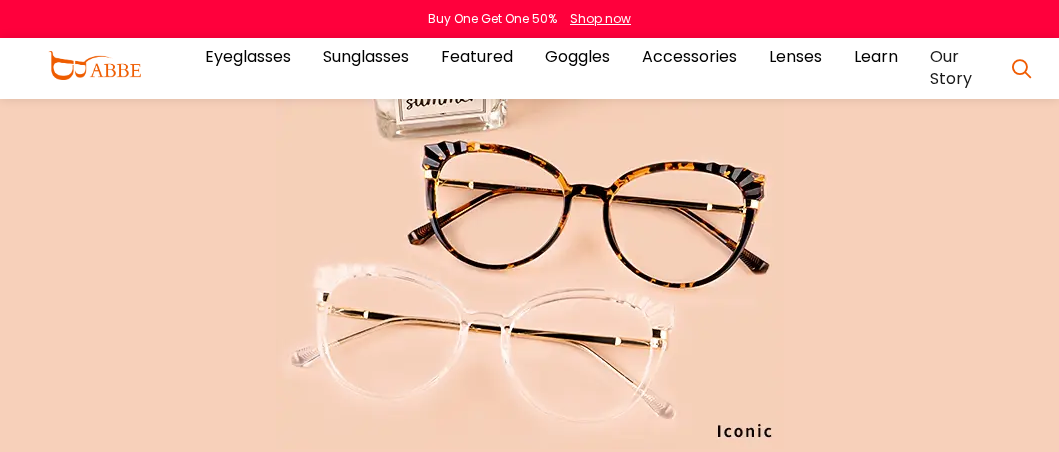 scroll, scrollTop: 0, scrollLeft: 0, axis: both 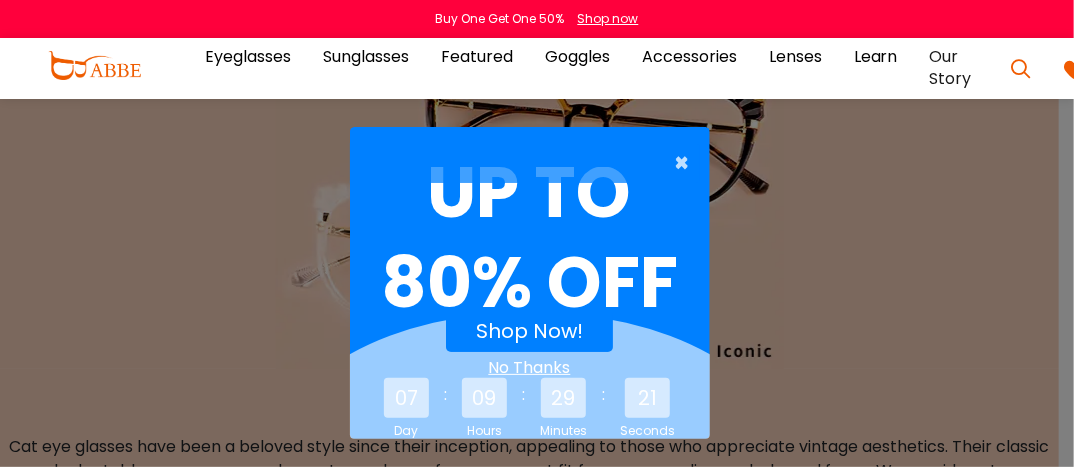 click on "×" at bounding box center [687, 163] 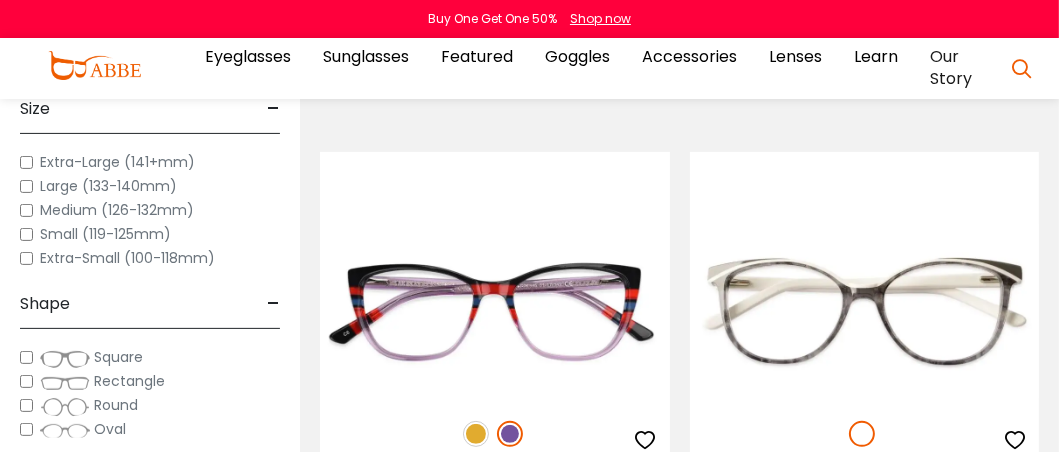scroll, scrollTop: 560, scrollLeft: 0, axis: vertical 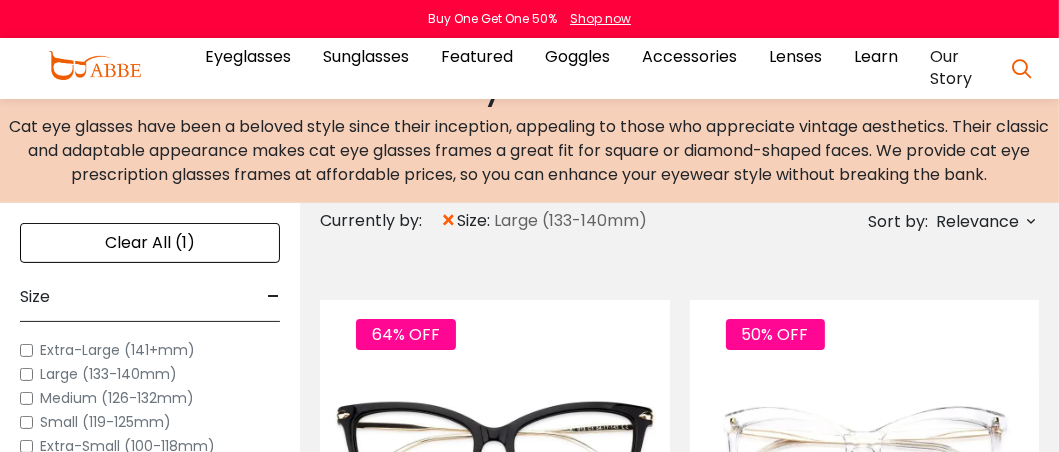 click at bounding box center [1031, 221] 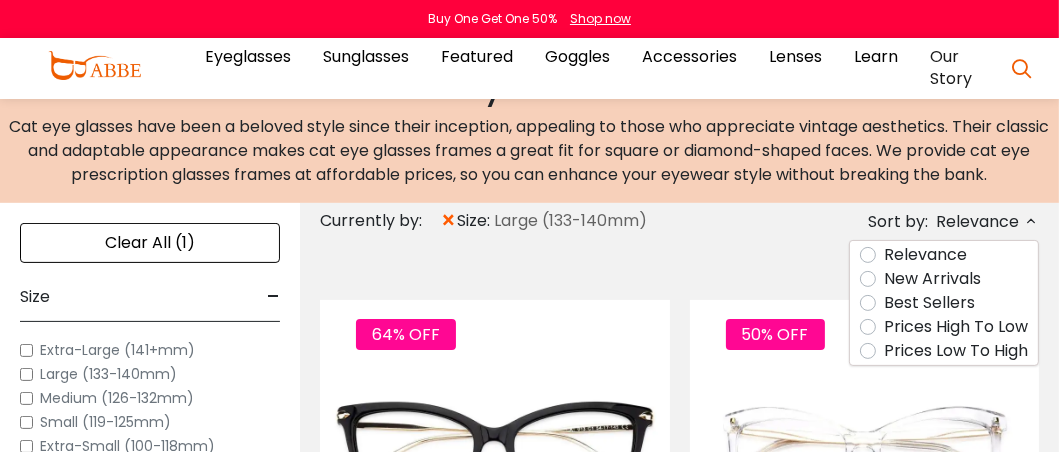 click on "Prices Low To High" at bounding box center [956, 351] 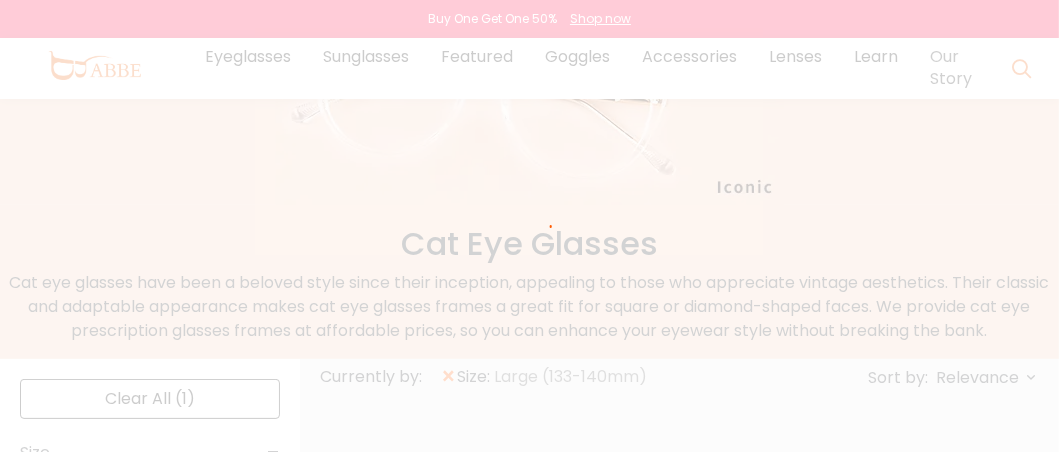 scroll, scrollTop: 162, scrollLeft: 0, axis: vertical 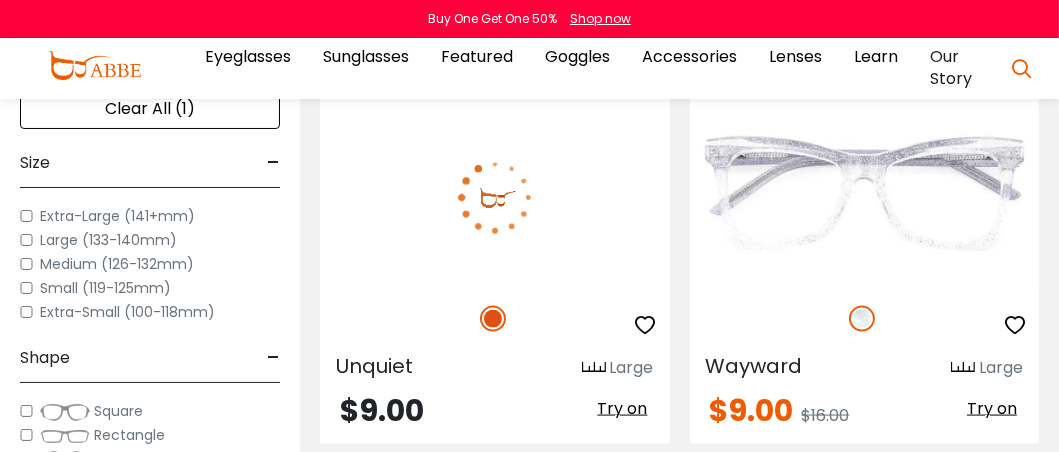 click at bounding box center (495, 197) 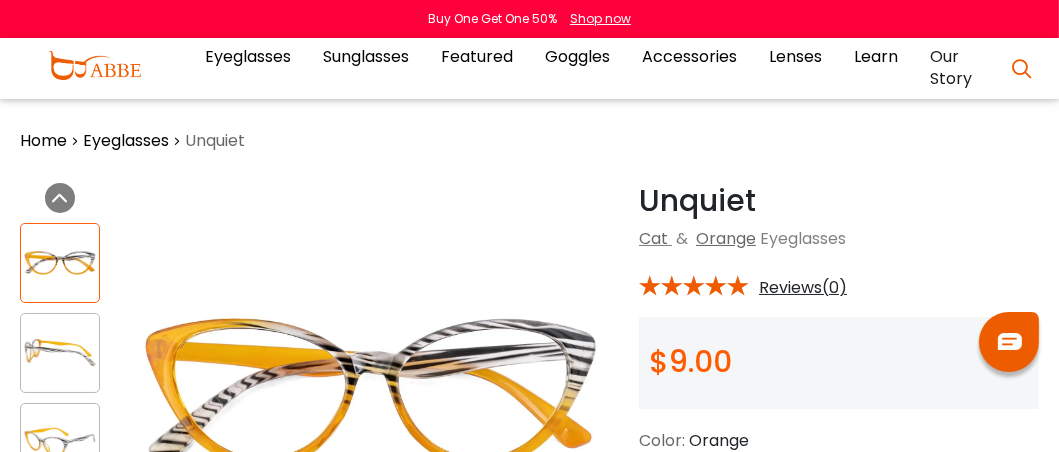 scroll, scrollTop: 0, scrollLeft: 0, axis: both 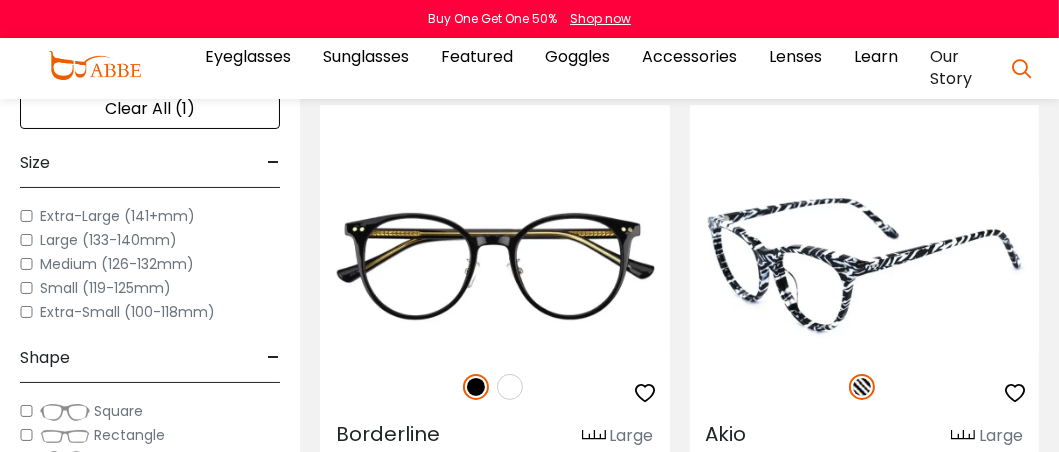 click at bounding box center [865, 264] 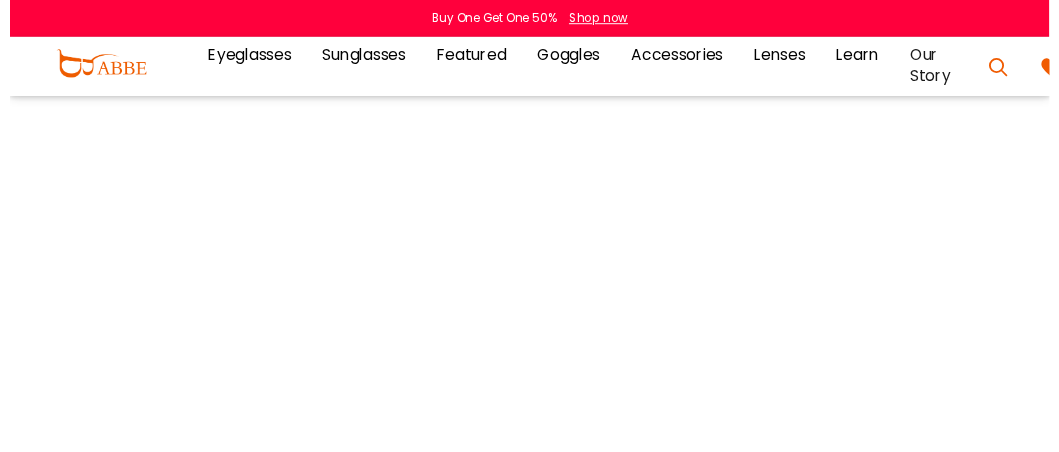 scroll, scrollTop: 0, scrollLeft: 0, axis: both 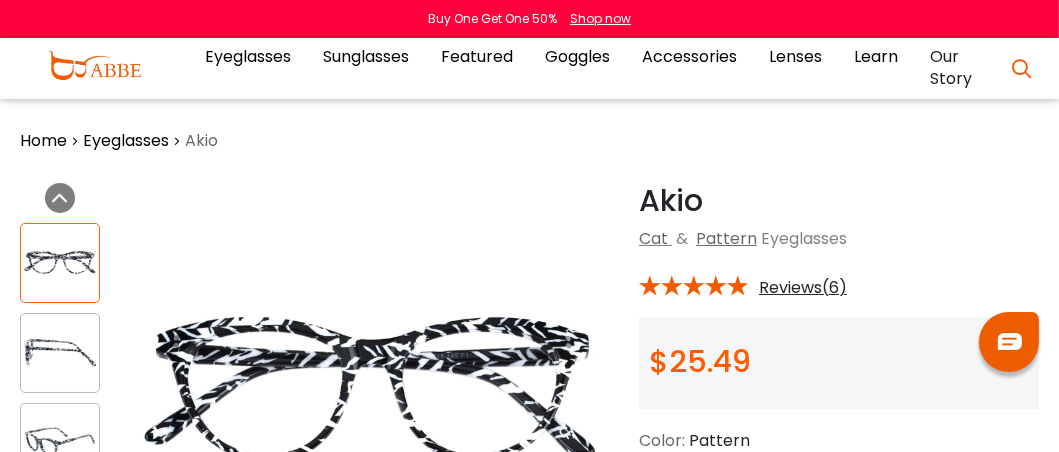 click at bounding box center [60, 352] 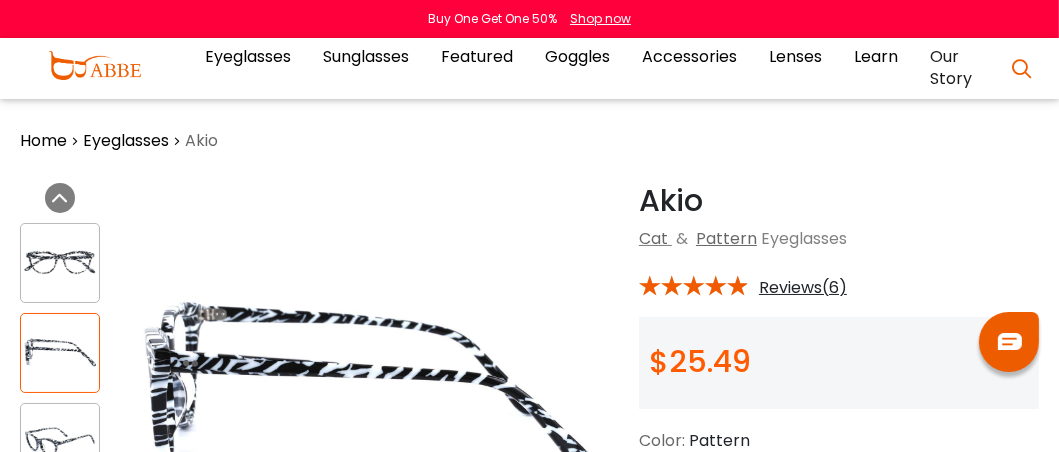 click at bounding box center (60, 442) 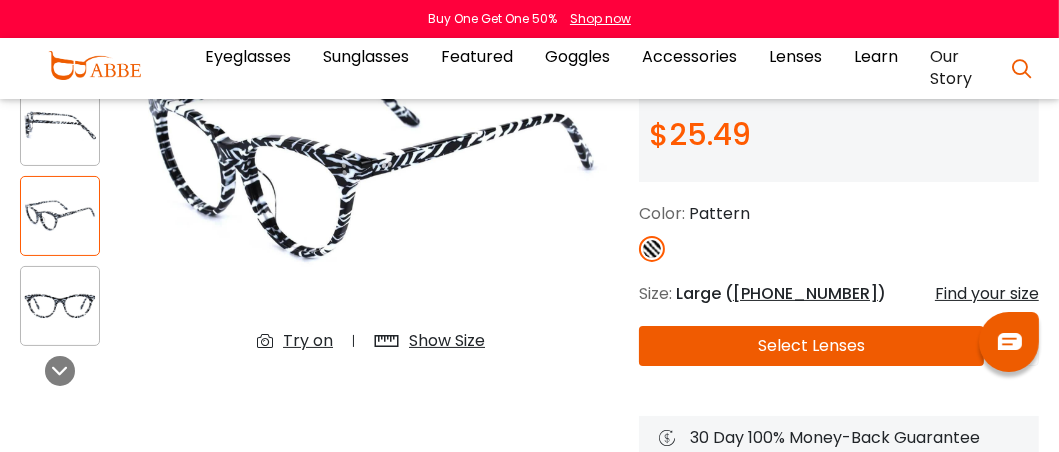 scroll, scrollTop: 240, scrollLeft: 0, axis: vertical 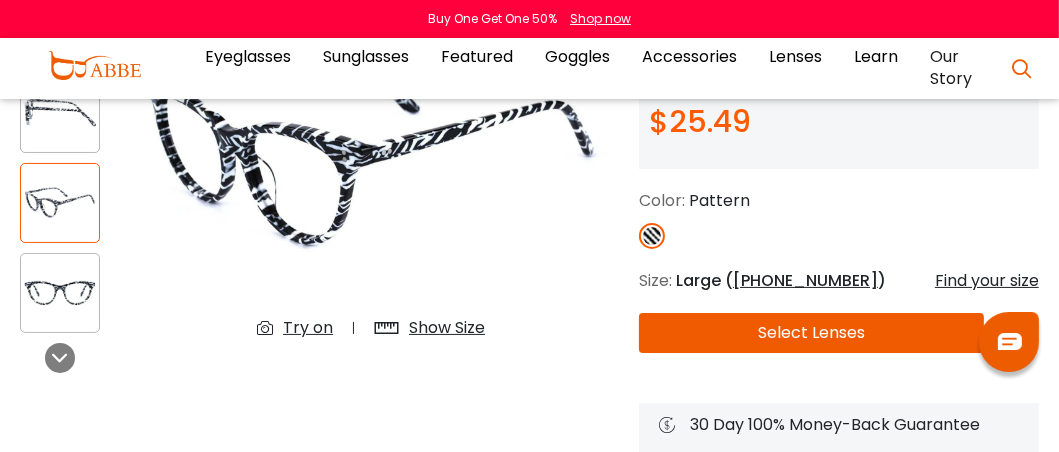click on "Select Lenses" at bounding box center (811, 333) 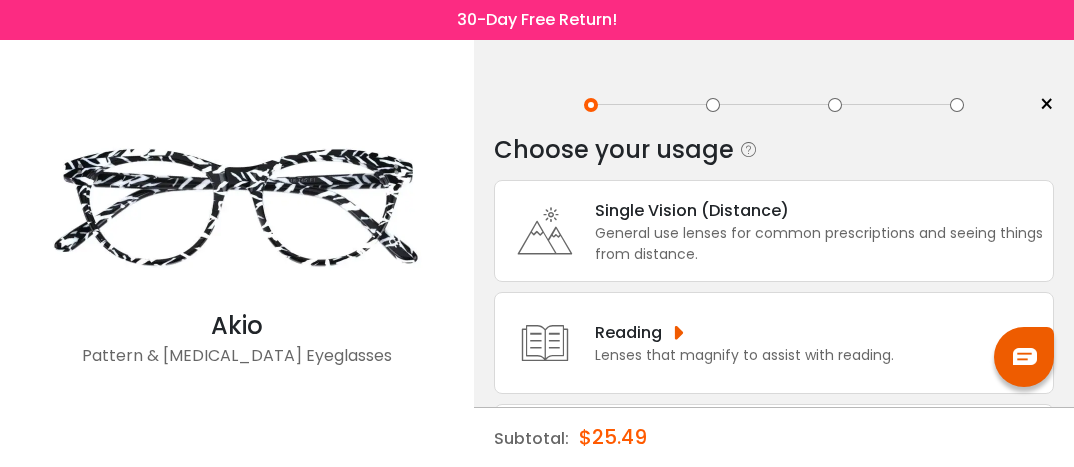 scroll, scrollTop: 0, scrollLeft: 0, axis: both 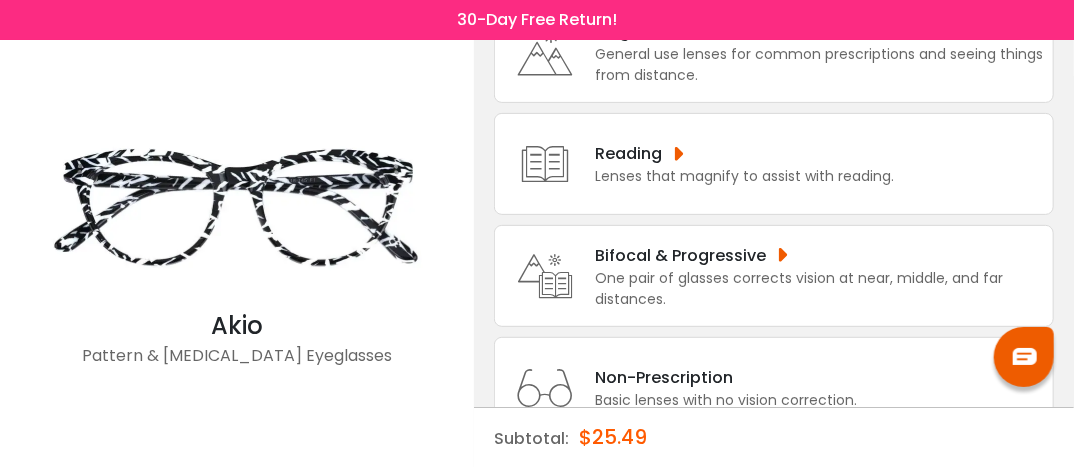 click on "One pair of glasses corrects vision at near, middle, and far distances." at bounding box center (819, 289) 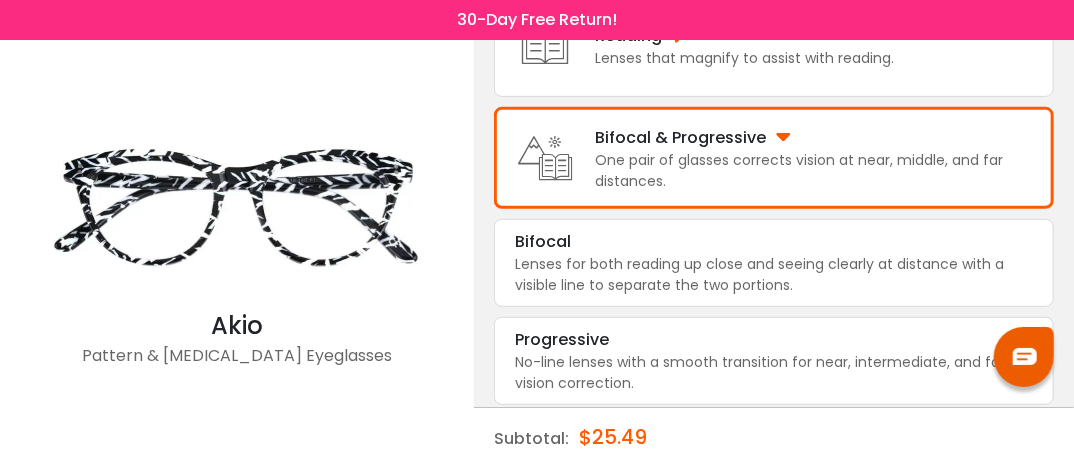 scroll, scrollTop: 300, scrollLeft: 0, axis: vertical 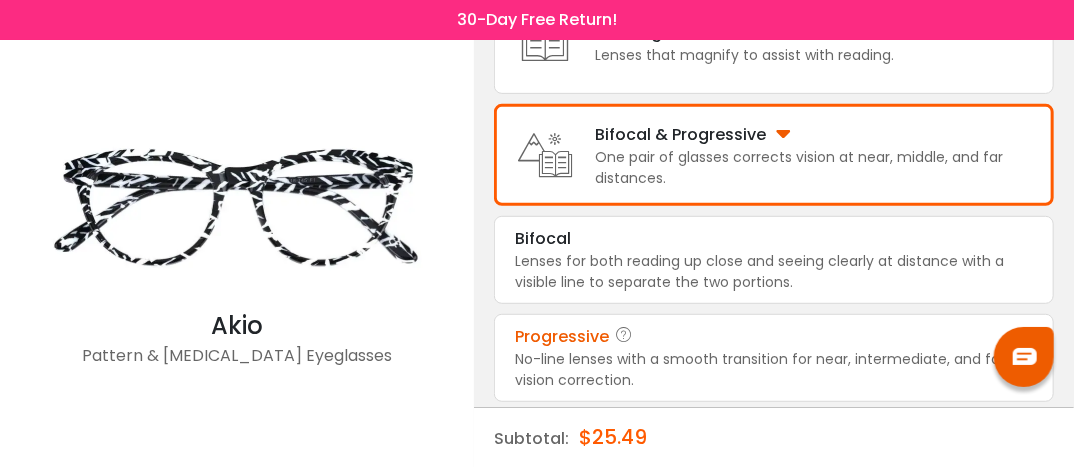 click on "No-line lenses with a smooth transition for near, intermediate, and far vision correction." at bounding box center [774, 370] 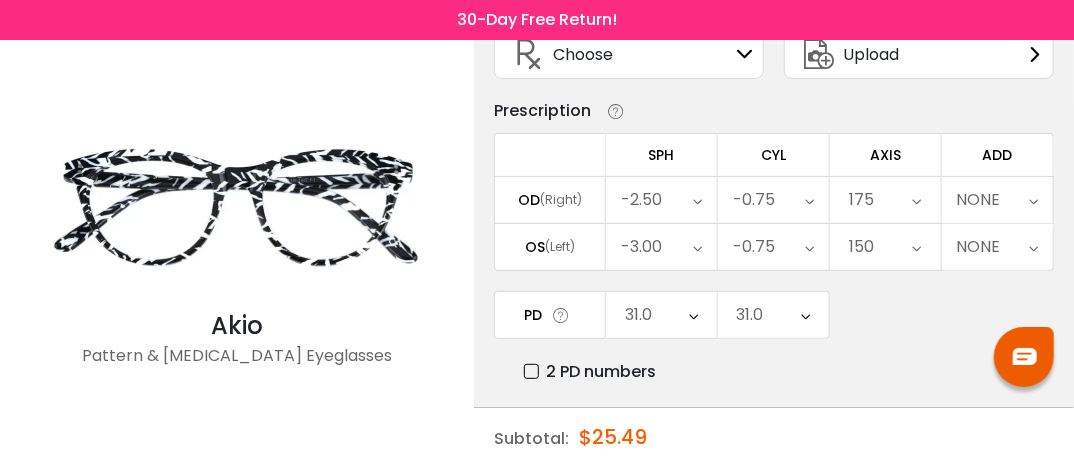 scroll, scrollTop: 158, scrollLeft: 0, axis: vertical 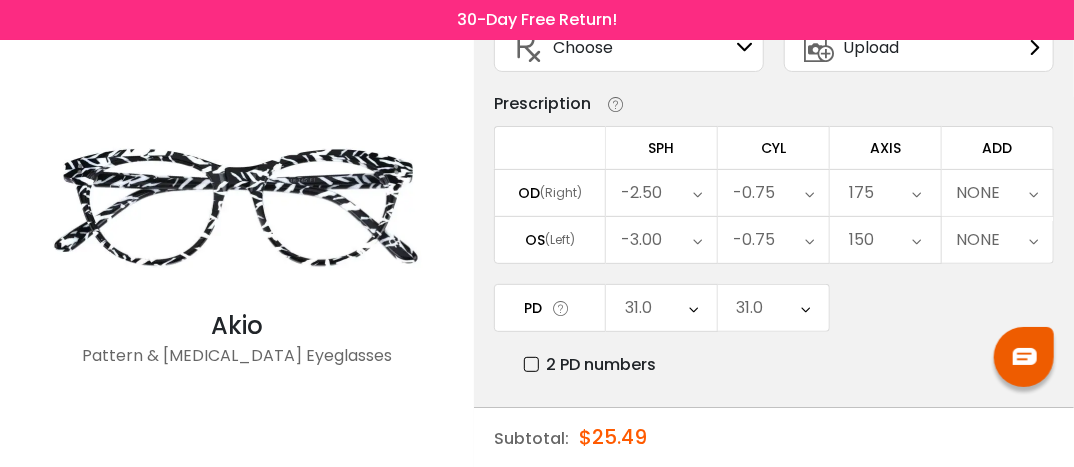 click at bounding box center (1034, 193) 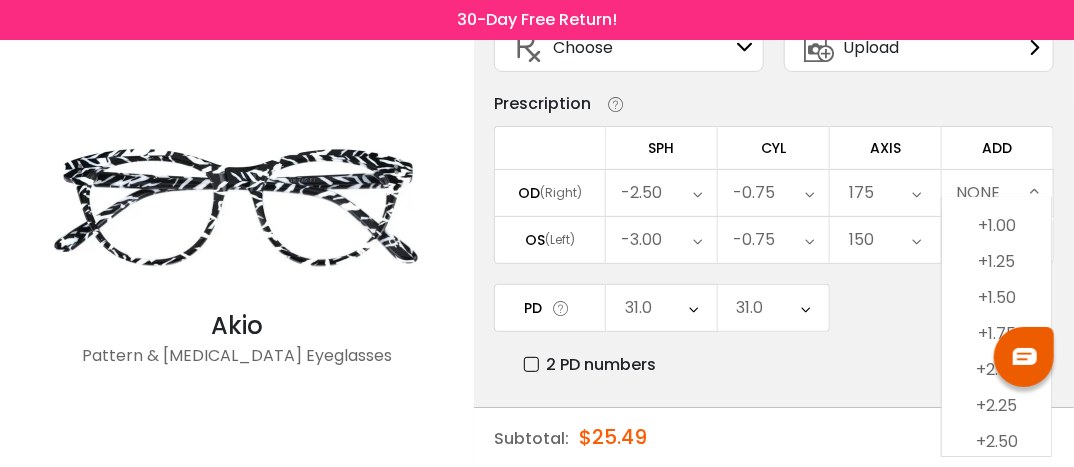 scroll, scrollTop: 100, scrollLeft: 0, axis: vertical 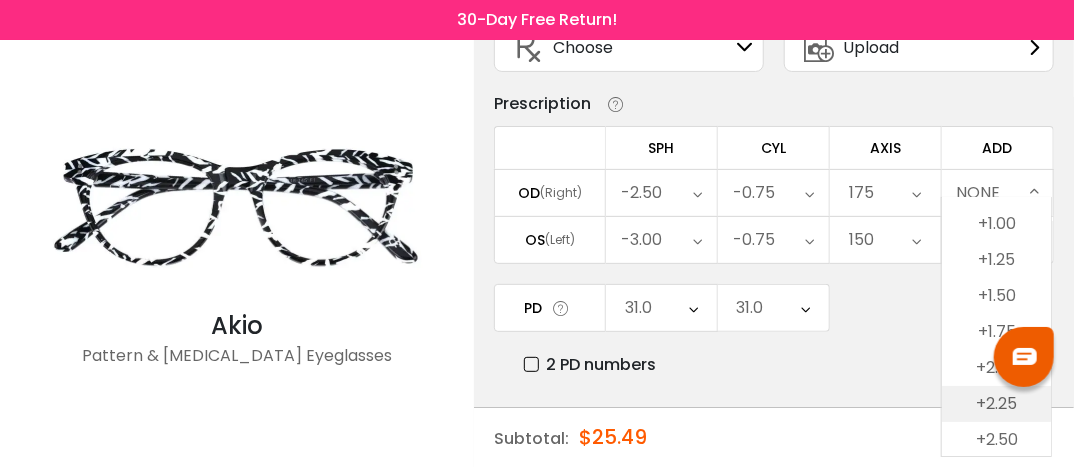 click on "+2.25" at bounding box center [996, 404] 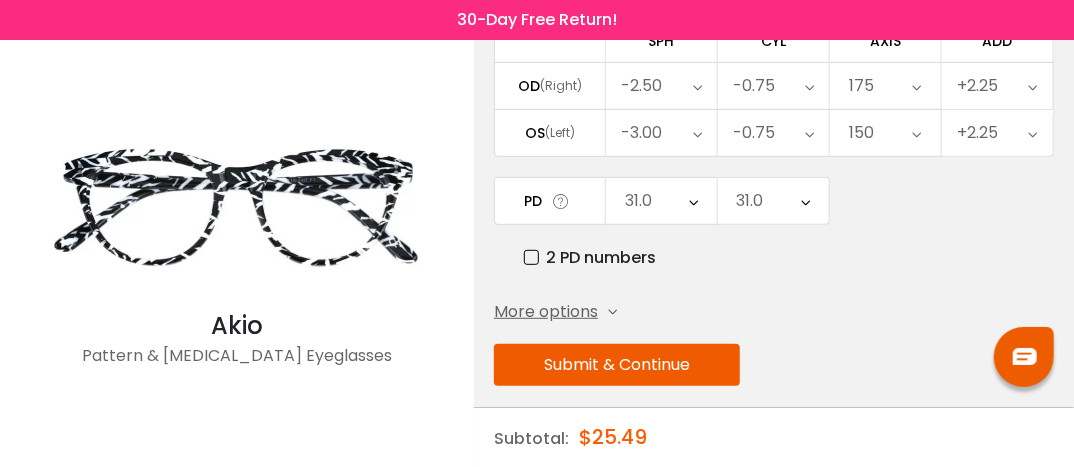 scroll, scrollTop: 278, scrollLeft: 0, axis: vertical 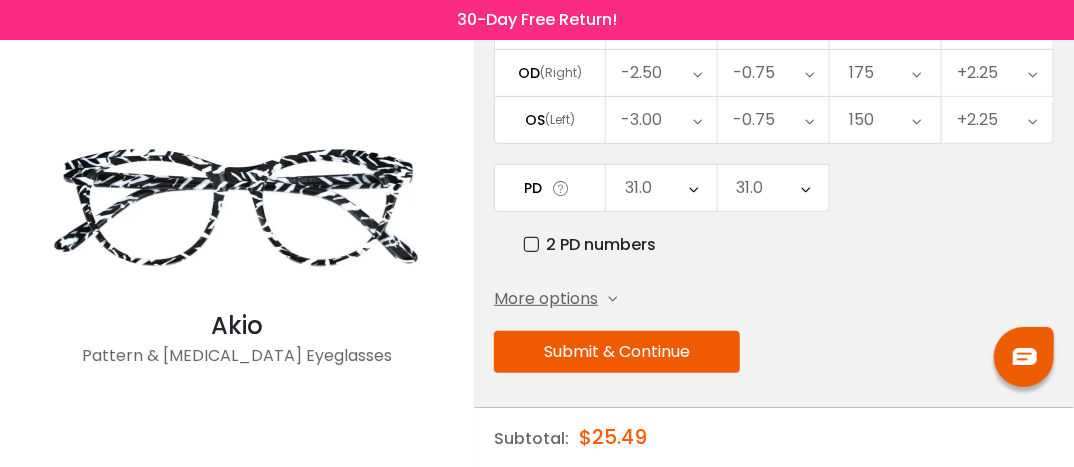 click on "Submit & Continue" at bounding box center [617, 352] 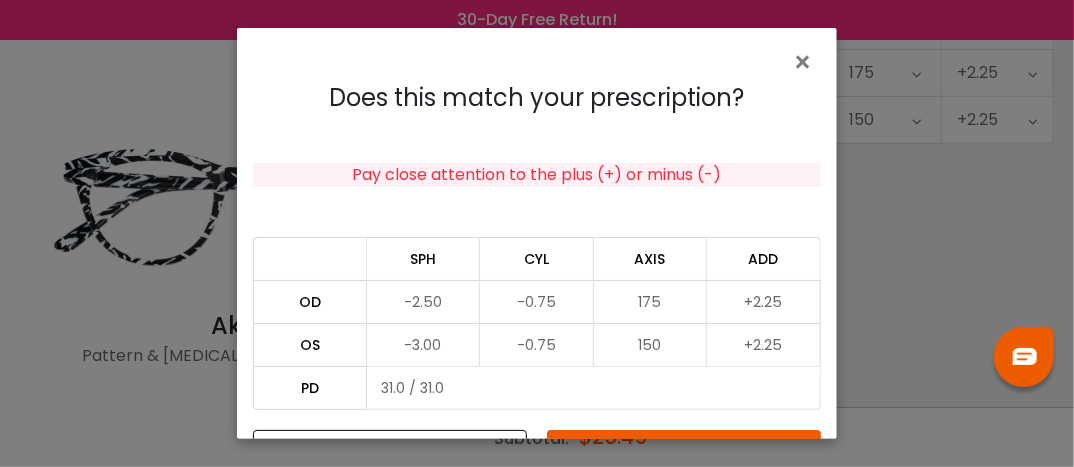 scroll, scrollTop: 46, scrollLeft: 0, axis: vertical 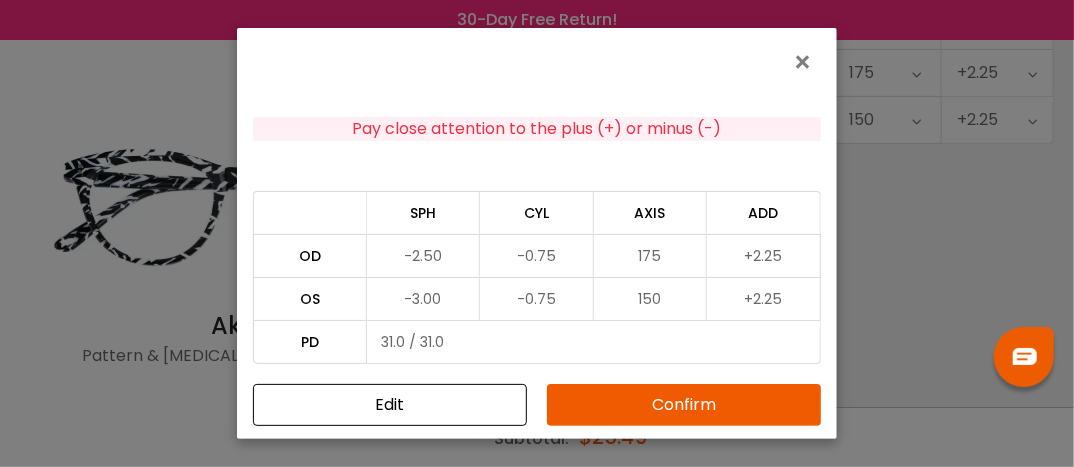 click on "Confirm" at bounding box center (684, 405) 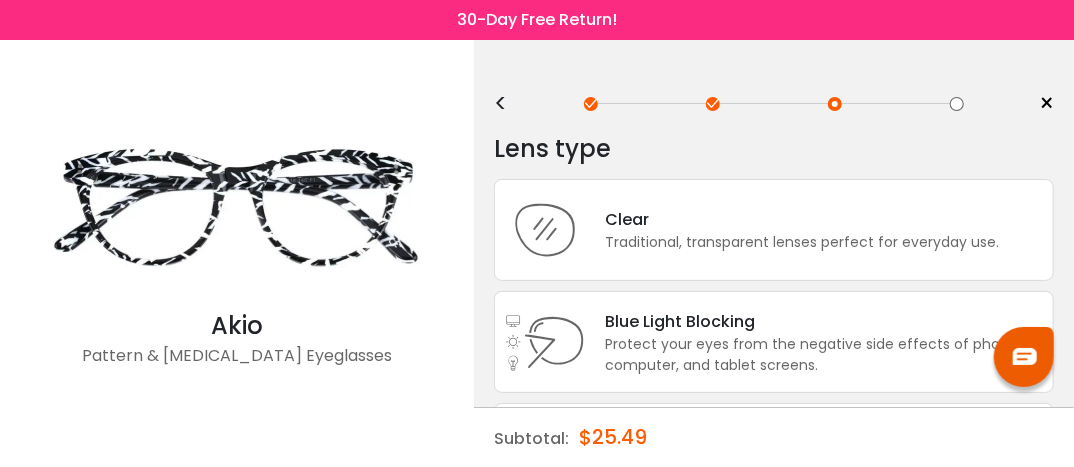 scroll, scrollTop: 0, scrollLeft: 0, axis: both 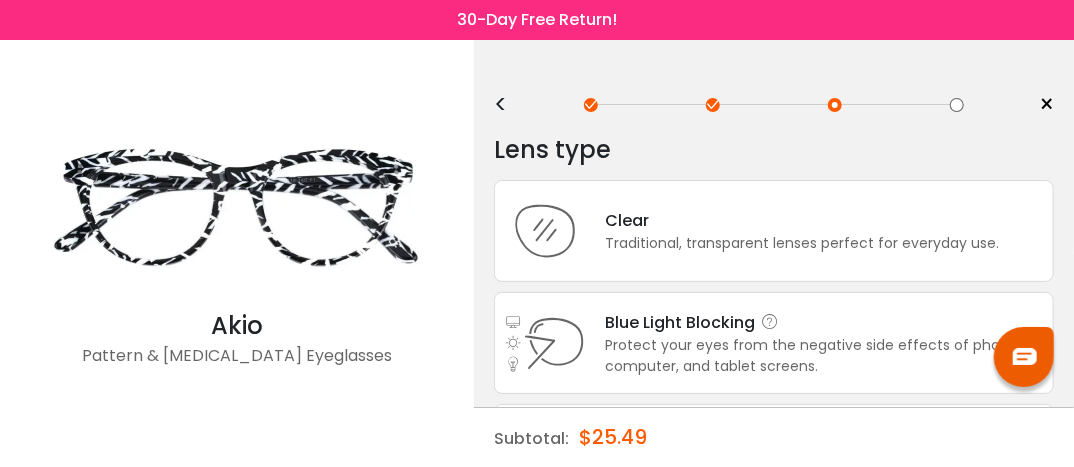 click on "Protect your eyes from the negative side effects of phone, computer, and tablet screens." at bounding box center [824, 356] 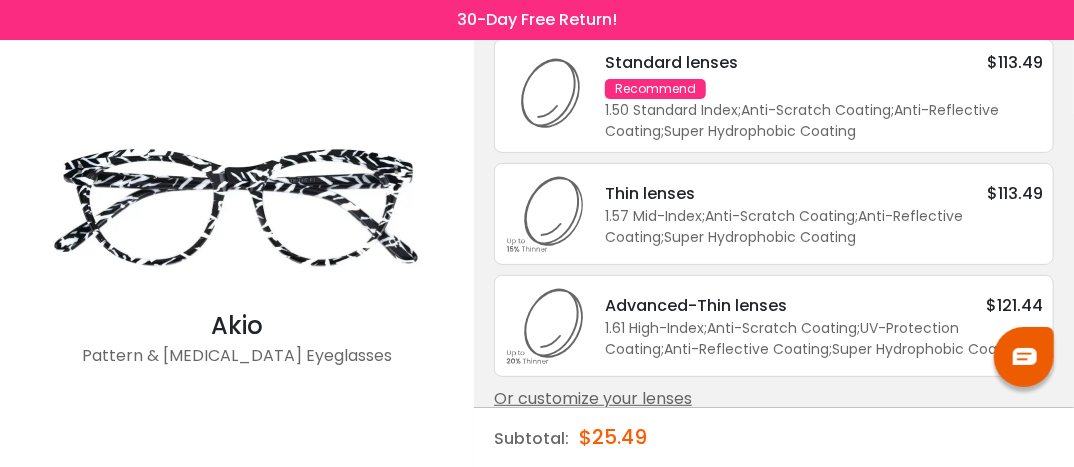 scroll, scrollTop: 160, scrollLeft: 0, axis: vertical 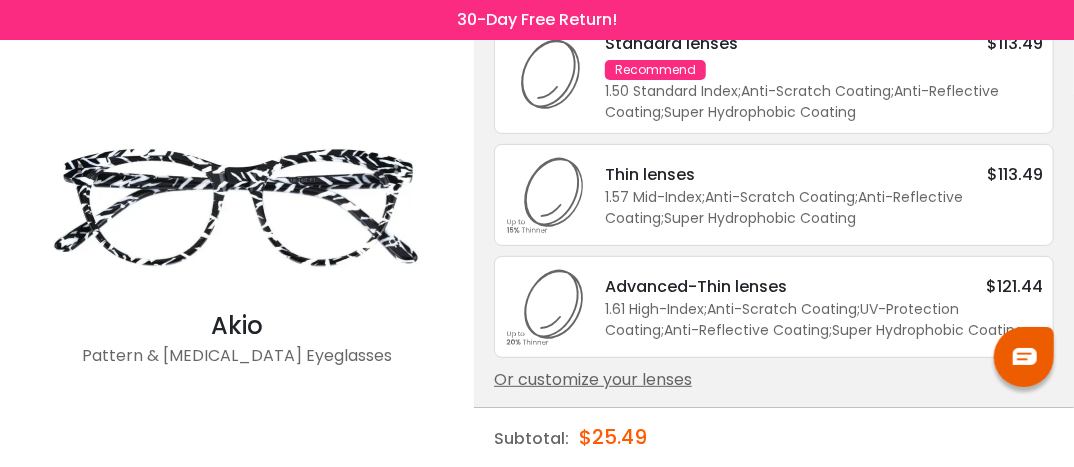 click on "Or customize your lenses" at bounding box center (774, 380) 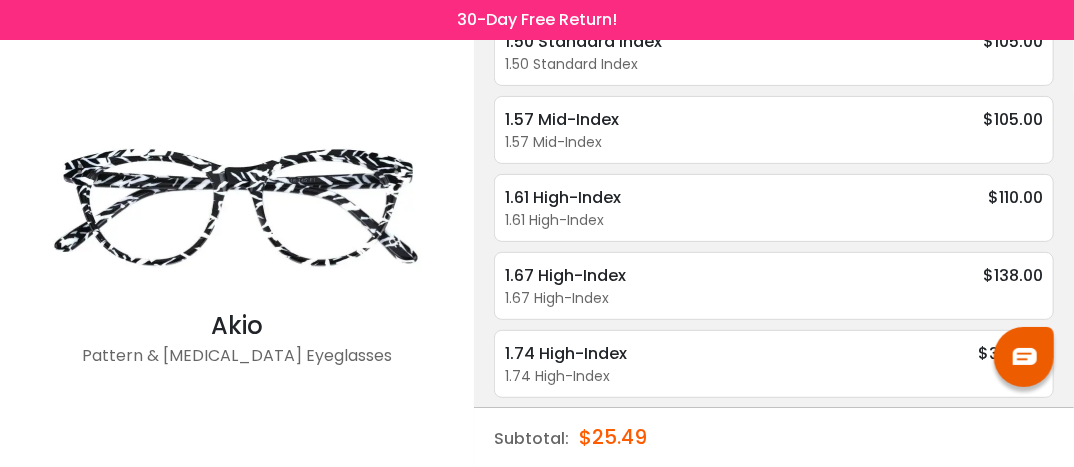 scroll, scrollTop: 163, scrollLeft: 0, axis: vertical 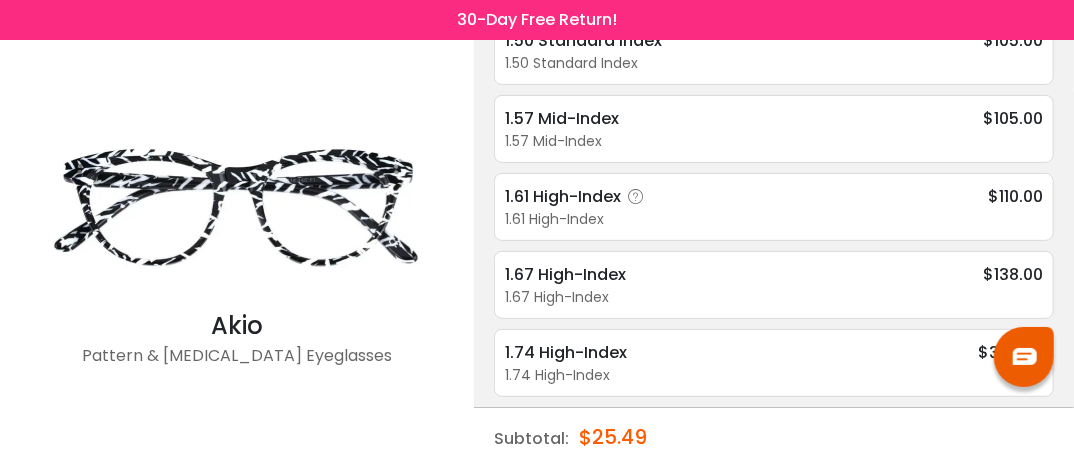 click on "1.61 High-Index" at bounding box center [774, 219] 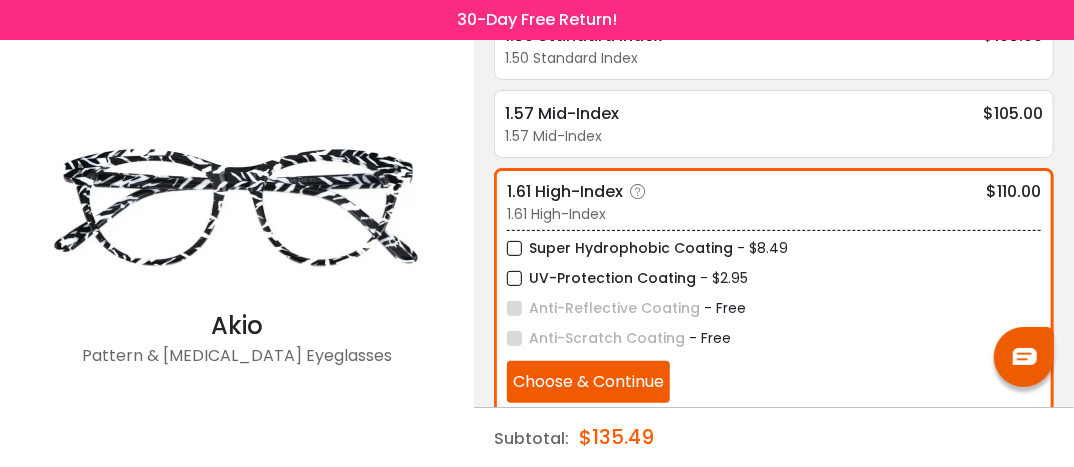 scroll, scrollTop: 169, scrollLeft: 0, axis: vertical 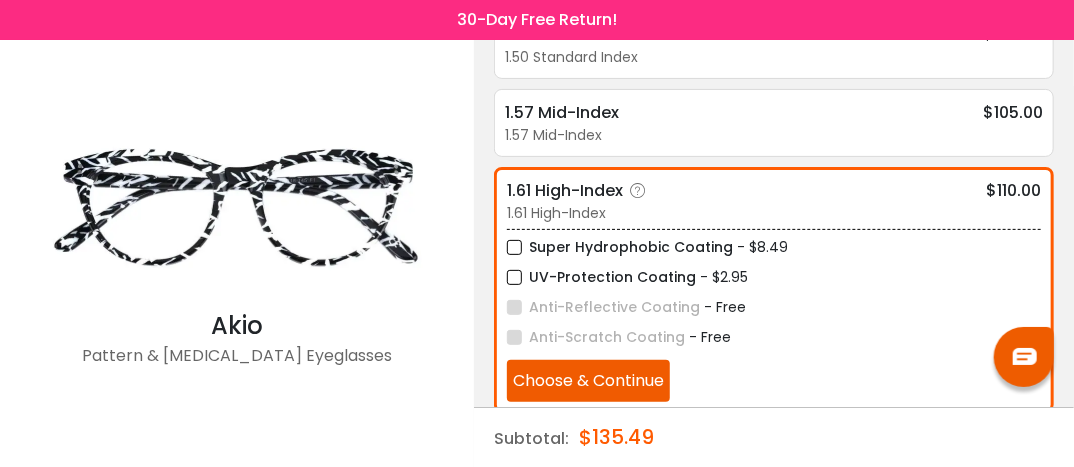 click on "UV-Protection Coating" at bounding box center [601, 277] 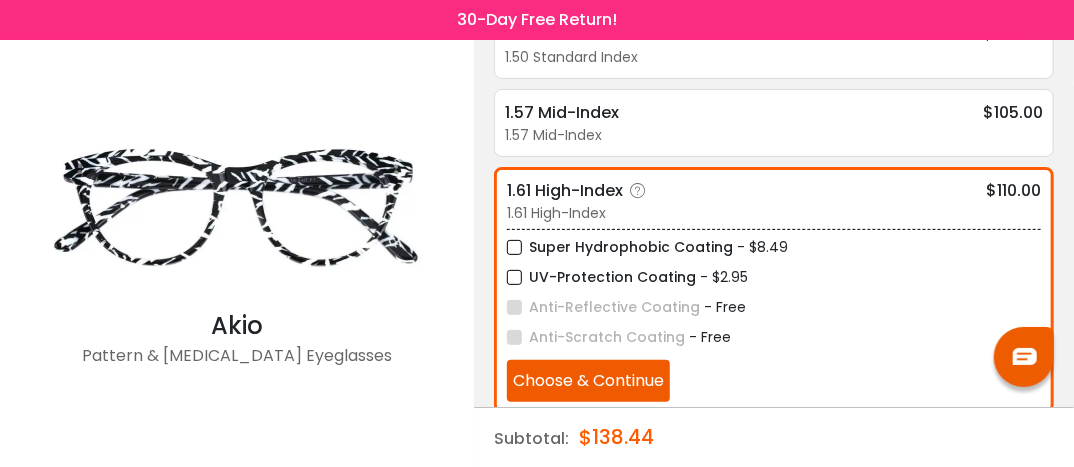 click on "Choose & Continue" at bounding box center (588, 381) 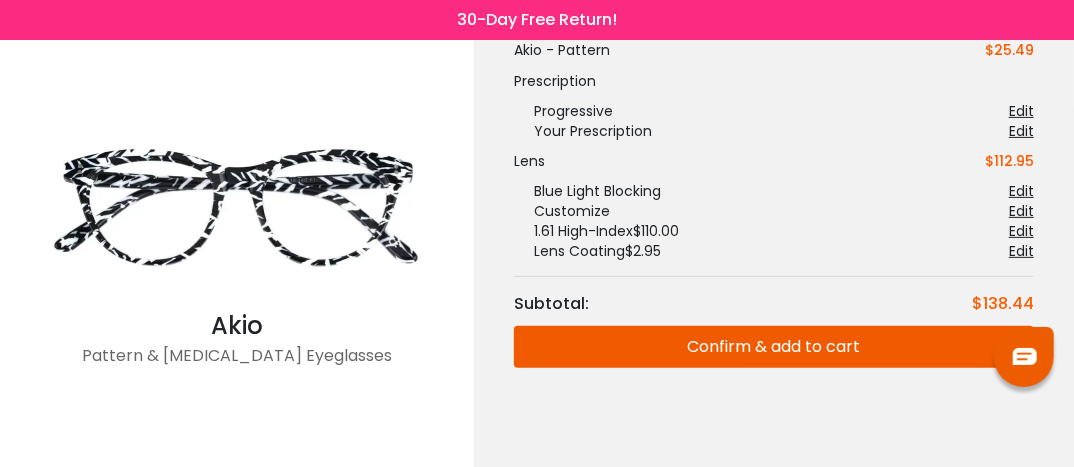 scroll, scrollTop: 160, scrollLeft: 0, axis: vertical 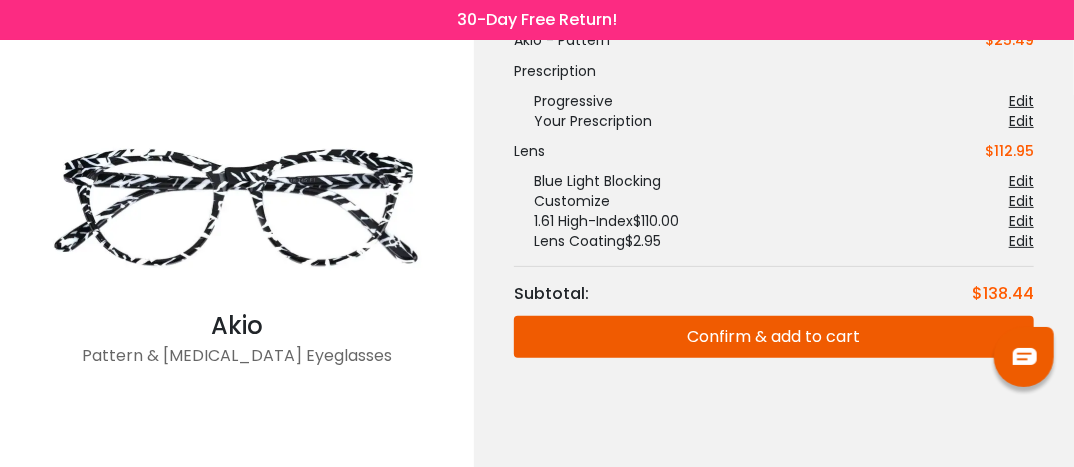 click on "Confirm & add to cart" at bounding box center [774, 337] 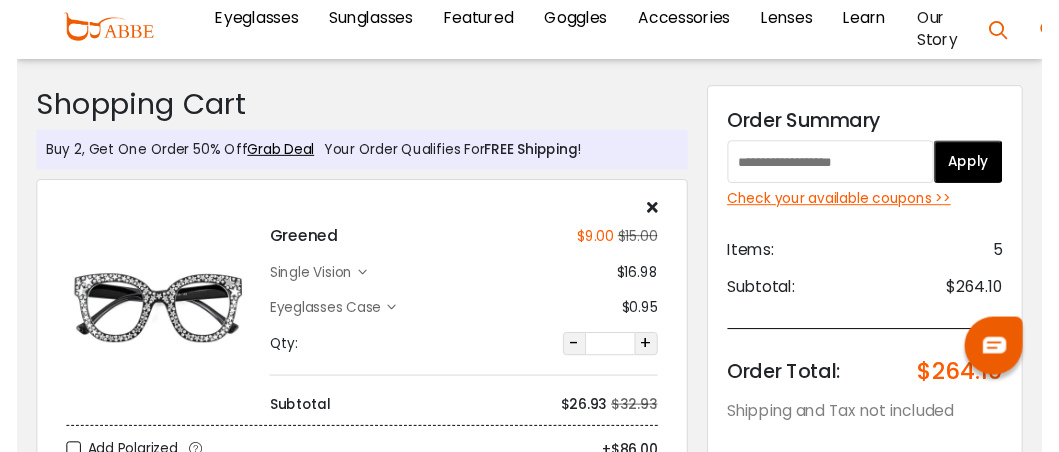 scroll, scrollTop: 0, scrollLeft: 0, axis: both 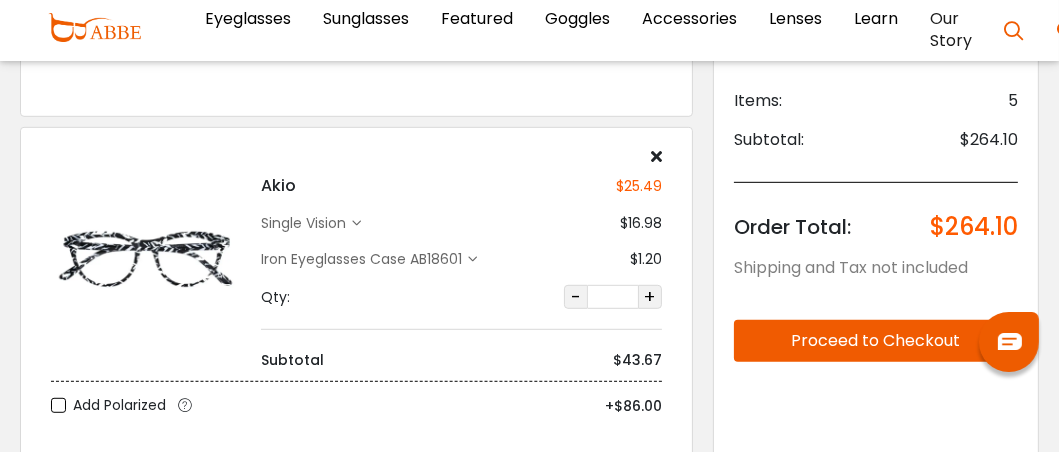 click at bounding box center (656, 156) 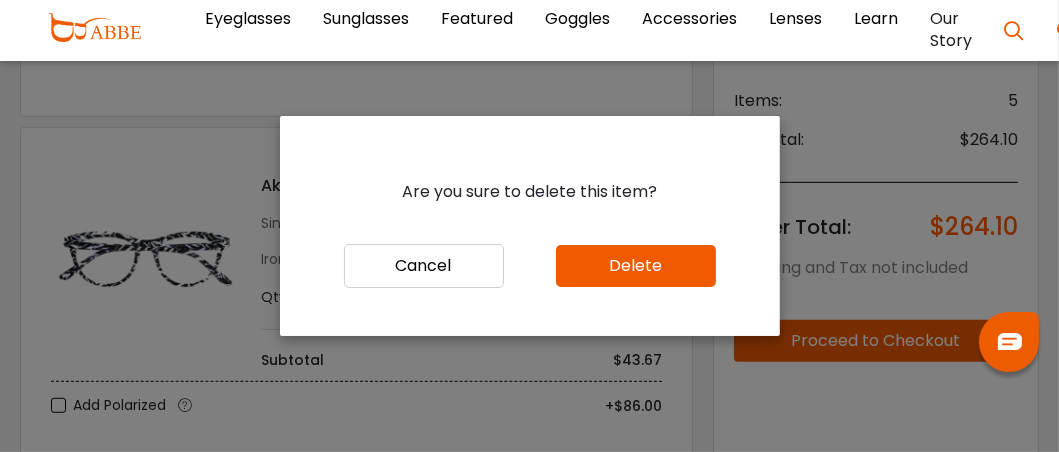 click on "Delete" at bounding box center [636, 266] 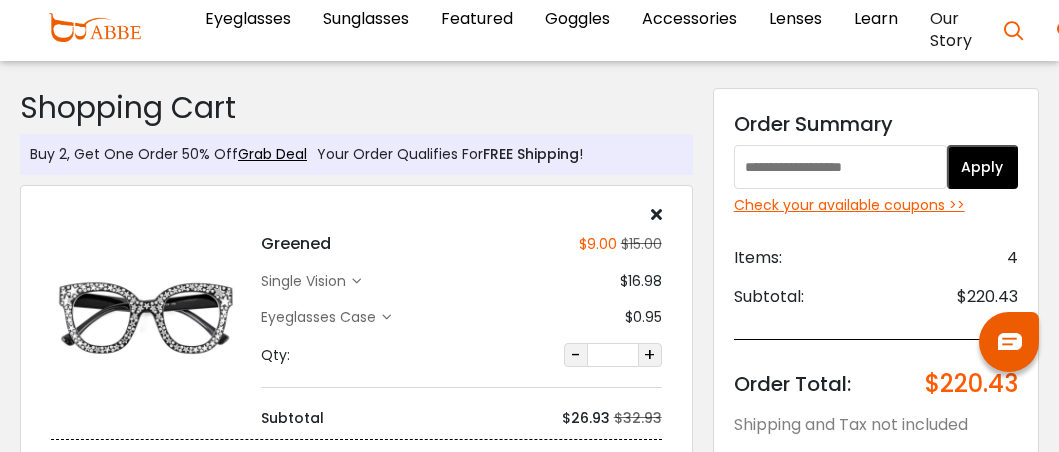 scroll, scrollTop: 0, scrollLeft: 0, axis: both 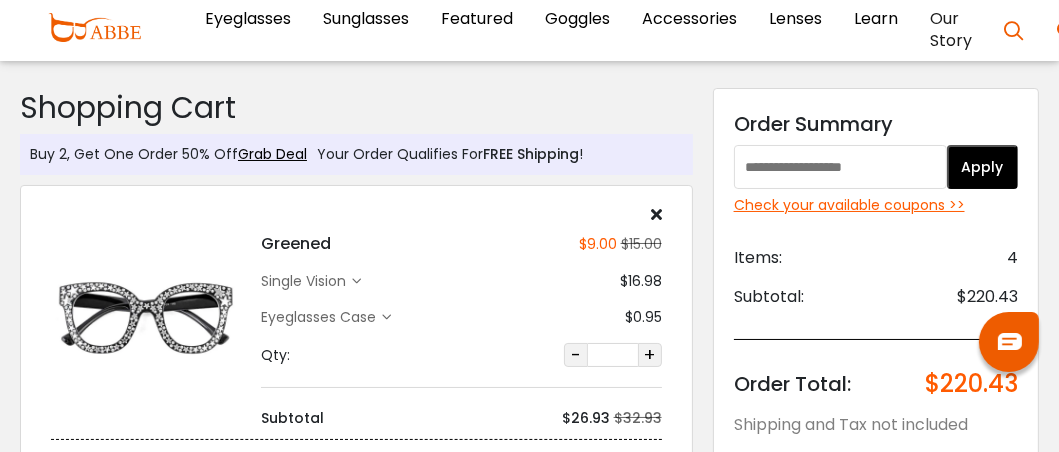 click at bounding box center [656, 214] 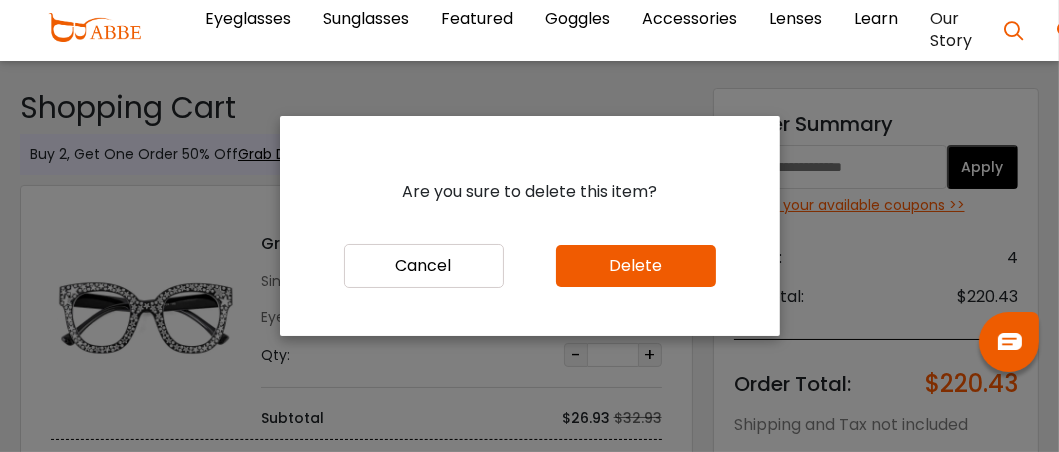 click on "Delete" at bounding box center [636, 266] 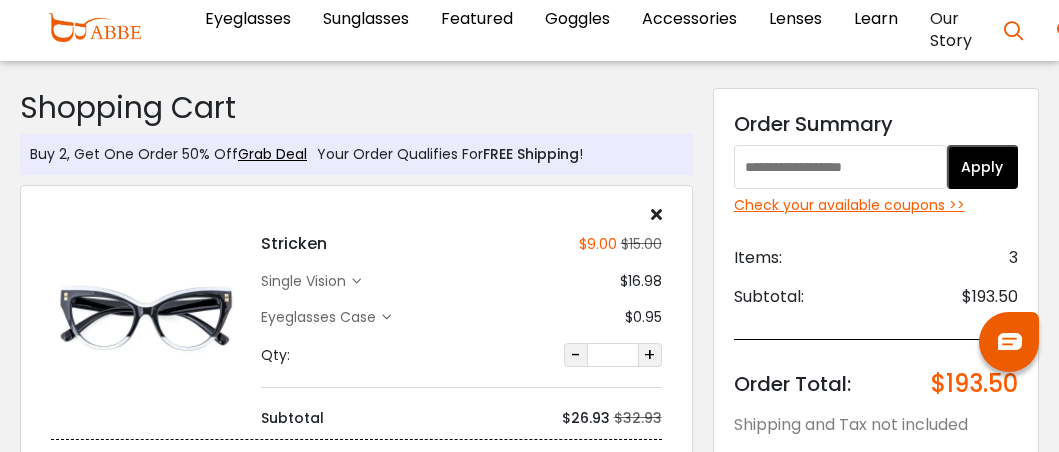 scroll, scrollTop: 0, scrollLeft: 0, axis: both 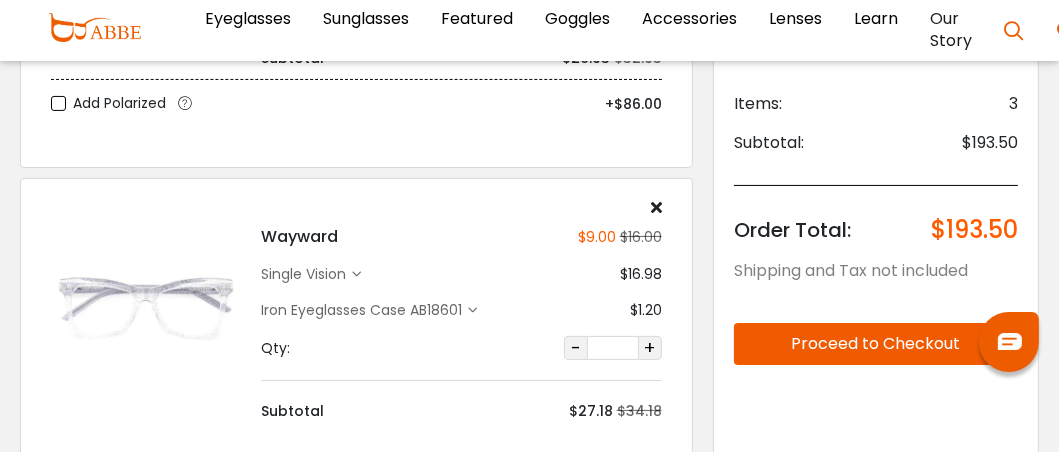 click at bounding box center (656, 207) 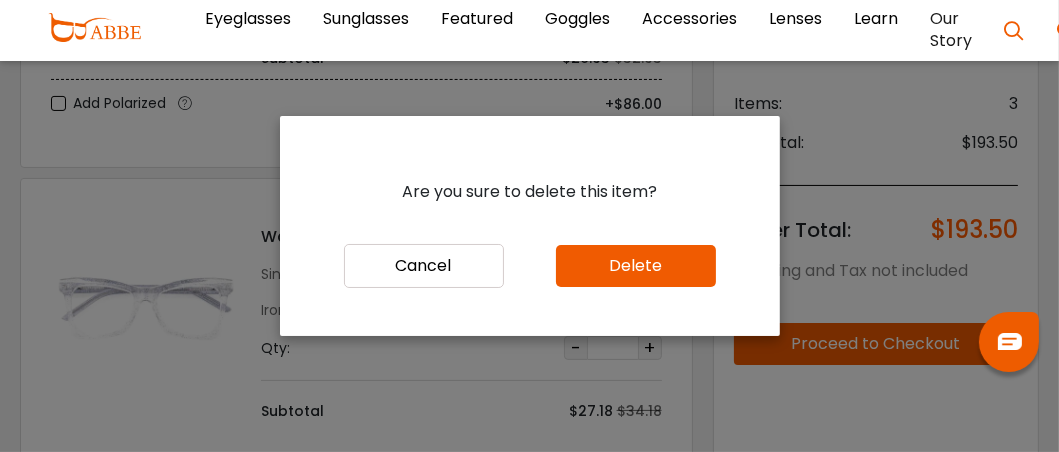 click on "Delete" at bounding box center [636, 266] 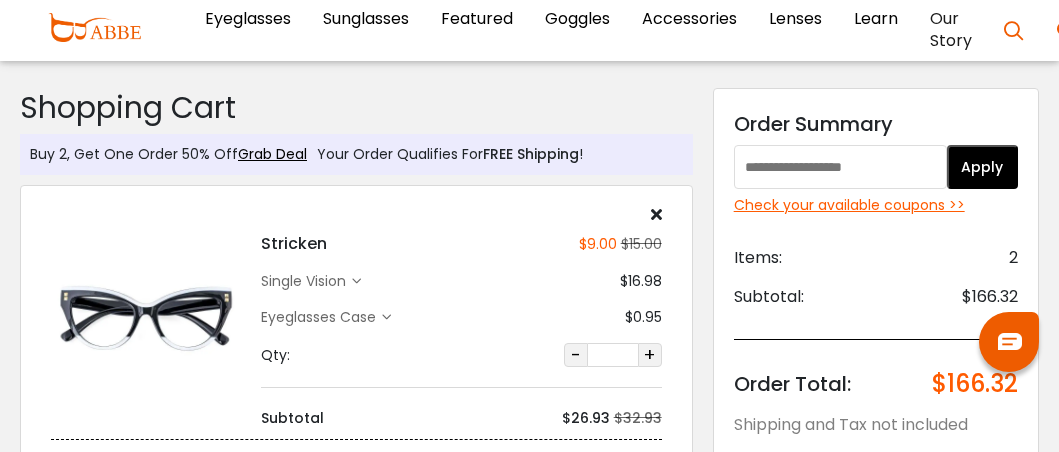 scroll, scrollTop: 0, scrollLeft: 0, axis: both 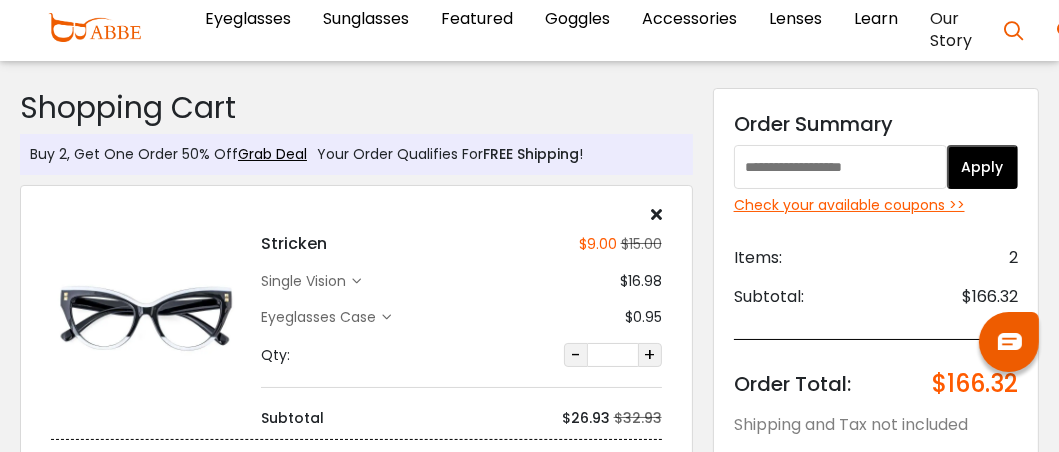 click at bounding box center (840, 167) 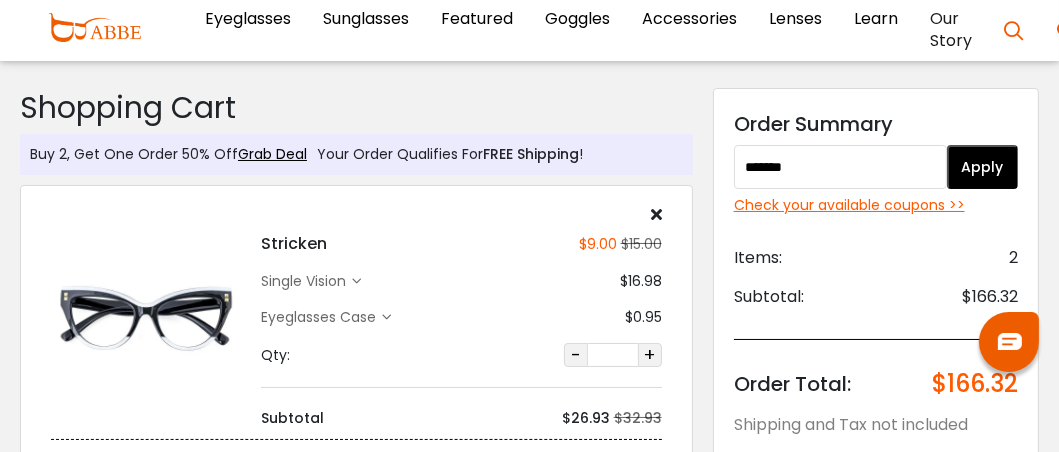 click on "Apply" at bounding box center (982, 167) 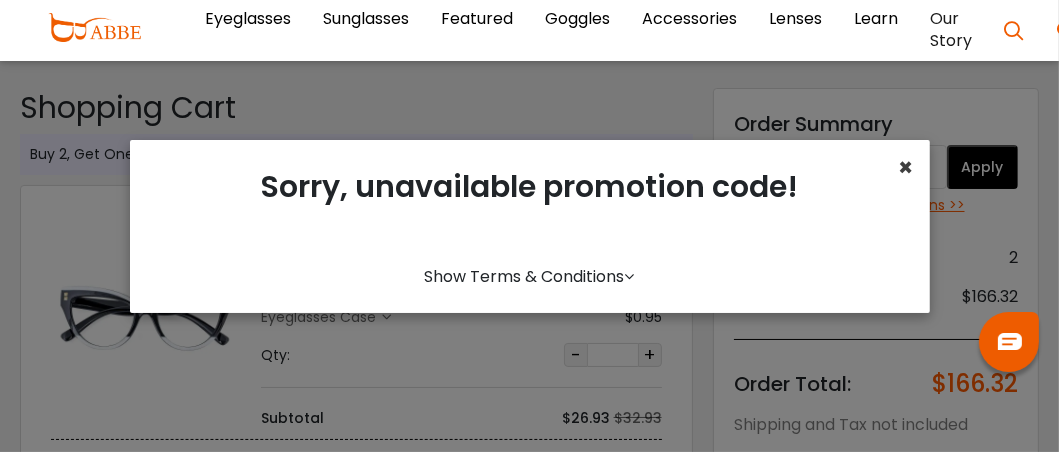 click on "×" at bounding box center (906, 167) 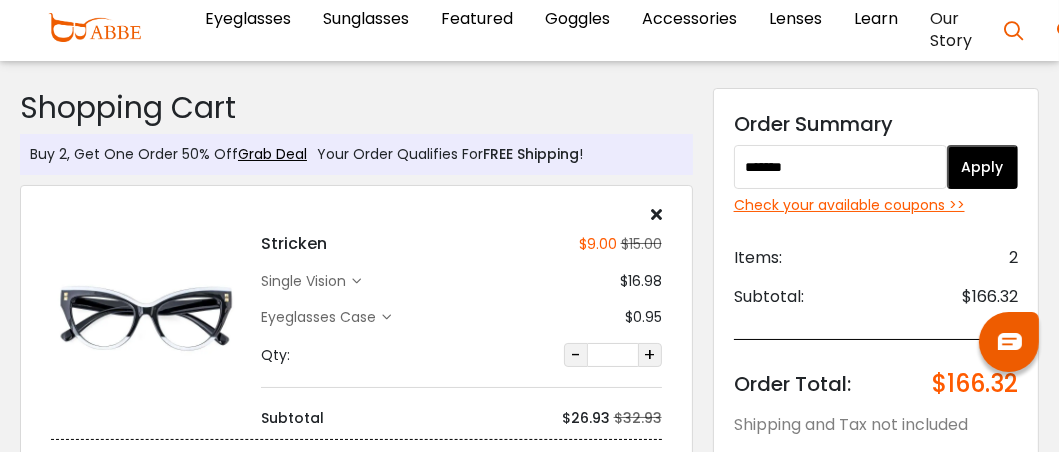 click on "*******" at bounding box center [840, 167] 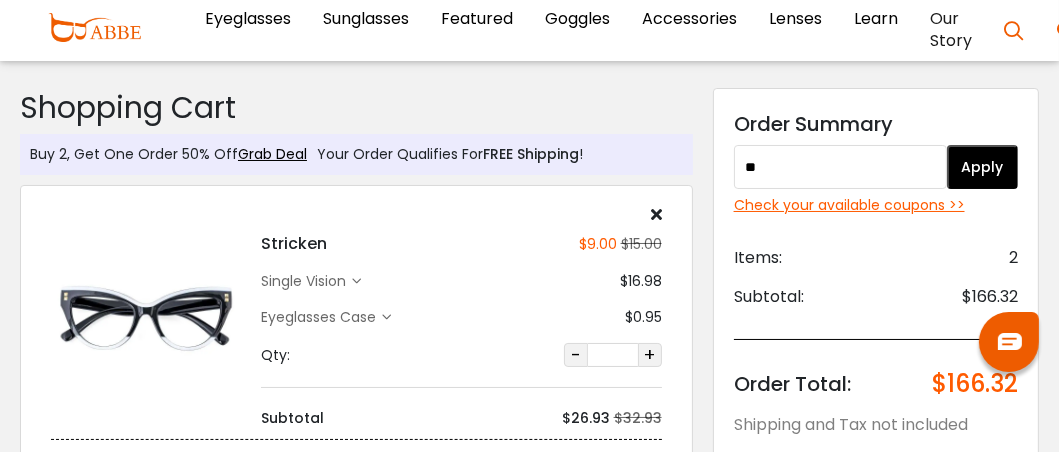 type on "*" 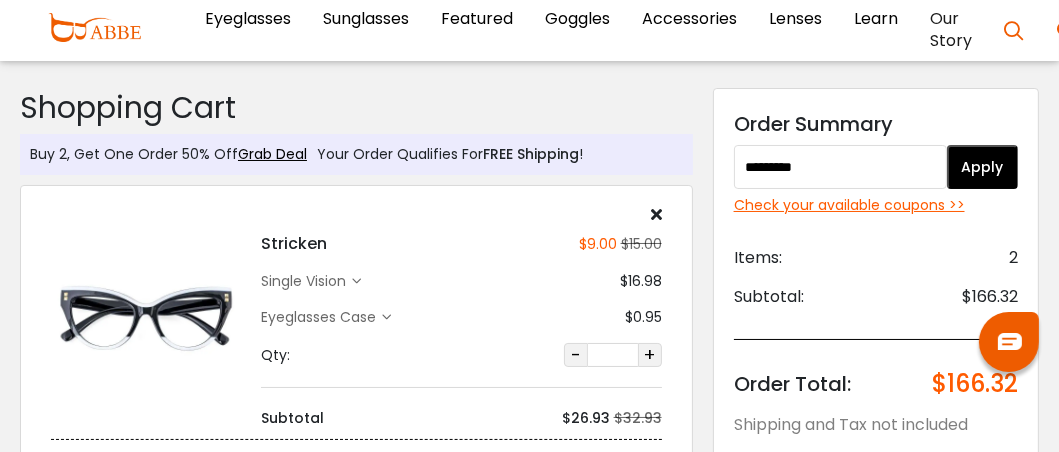 type on "*********" 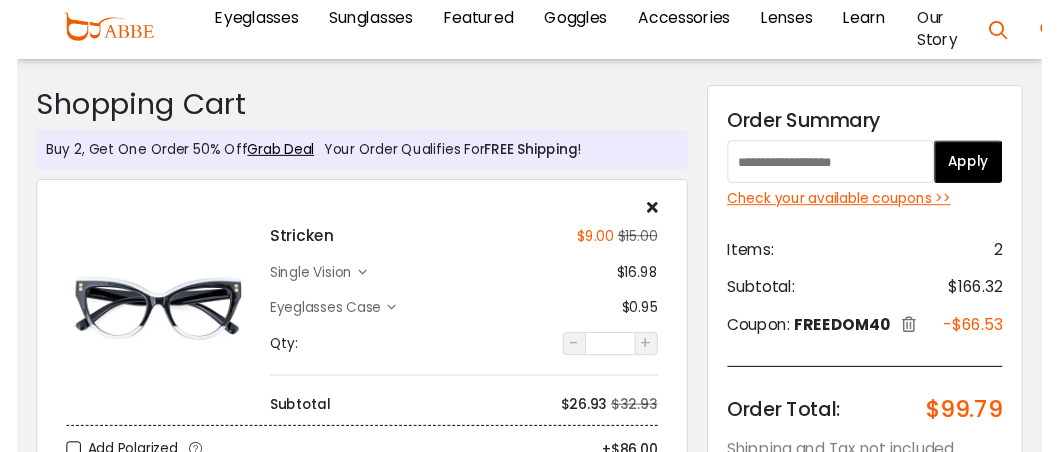 scroll, scrollTop: 0, scrollLeft: 0, axis: both 